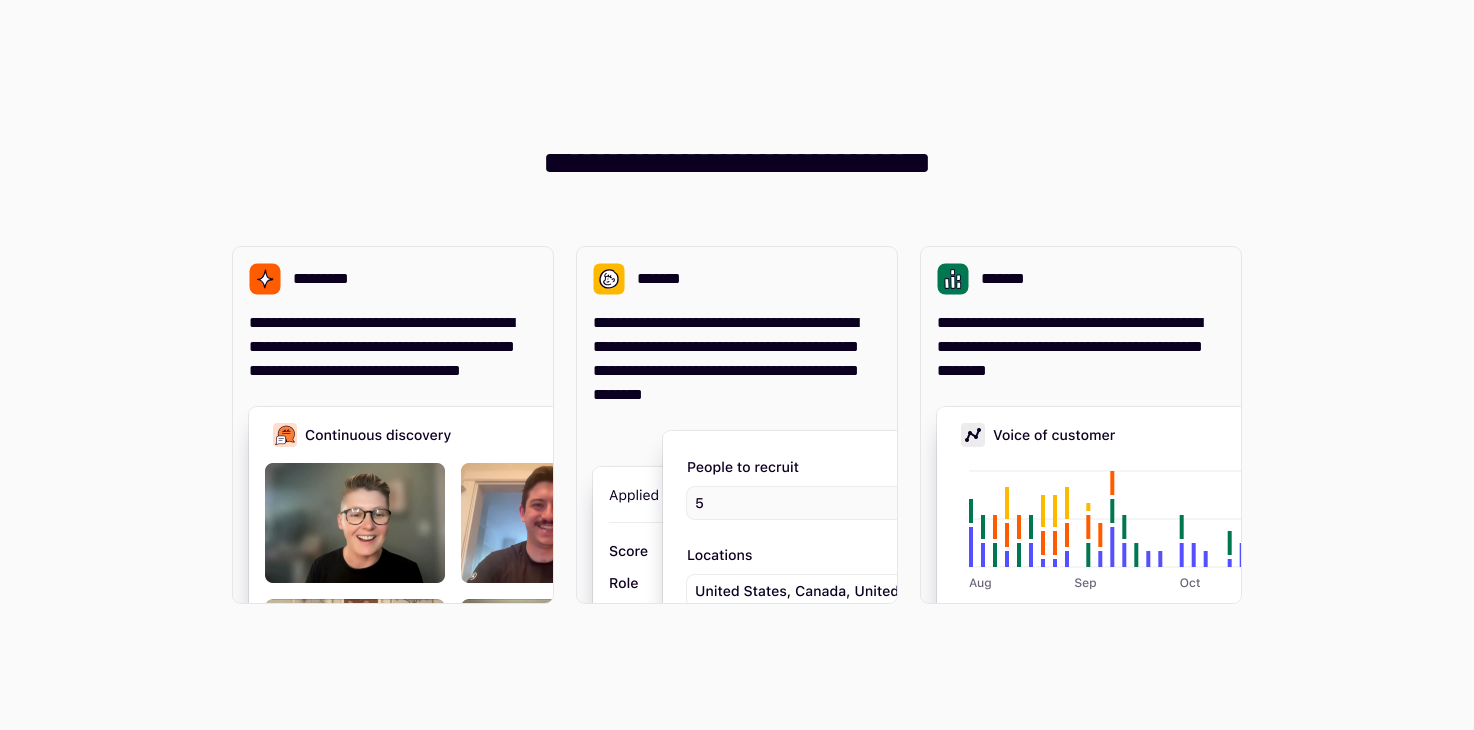 scroll, scrollTop: 0, scrollLeft: 0, axis: both 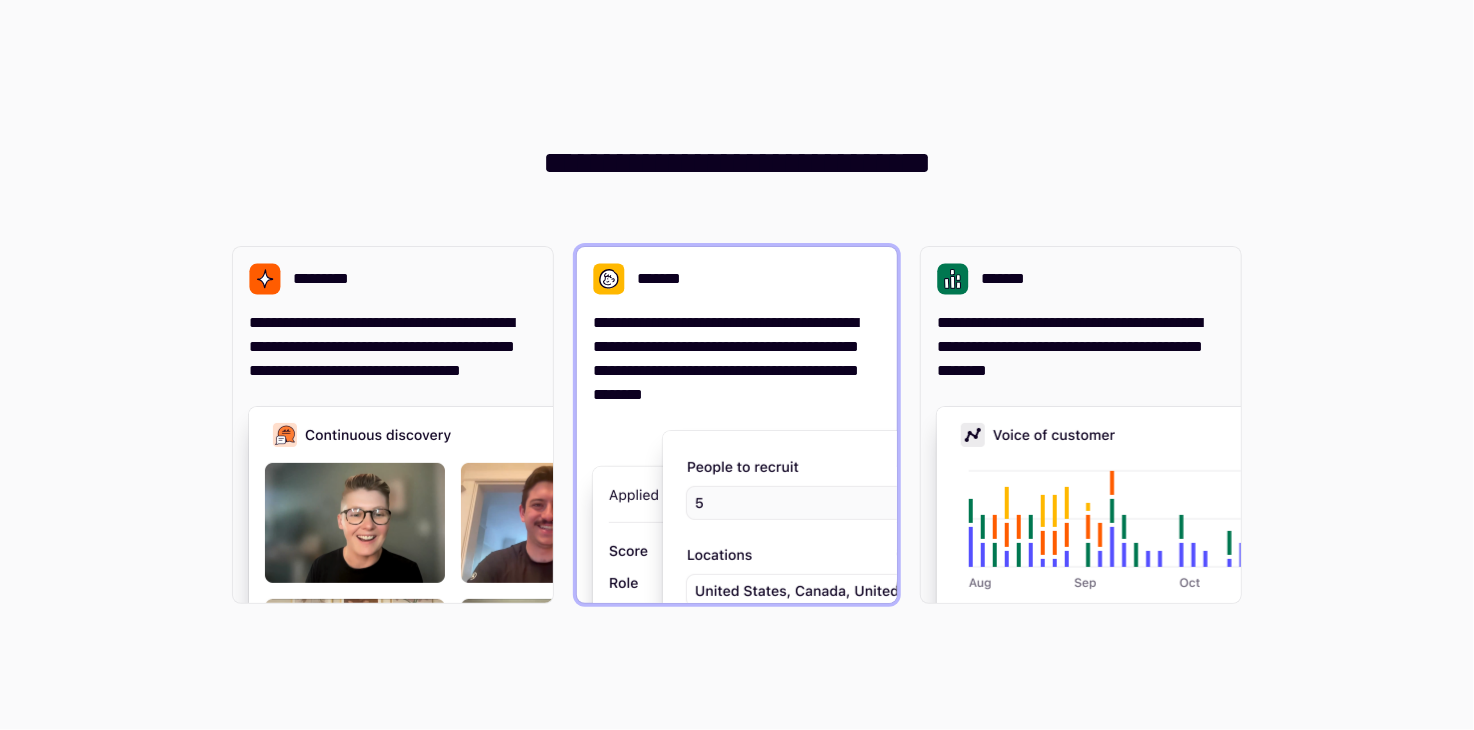 click at bounding box center (963, 637) 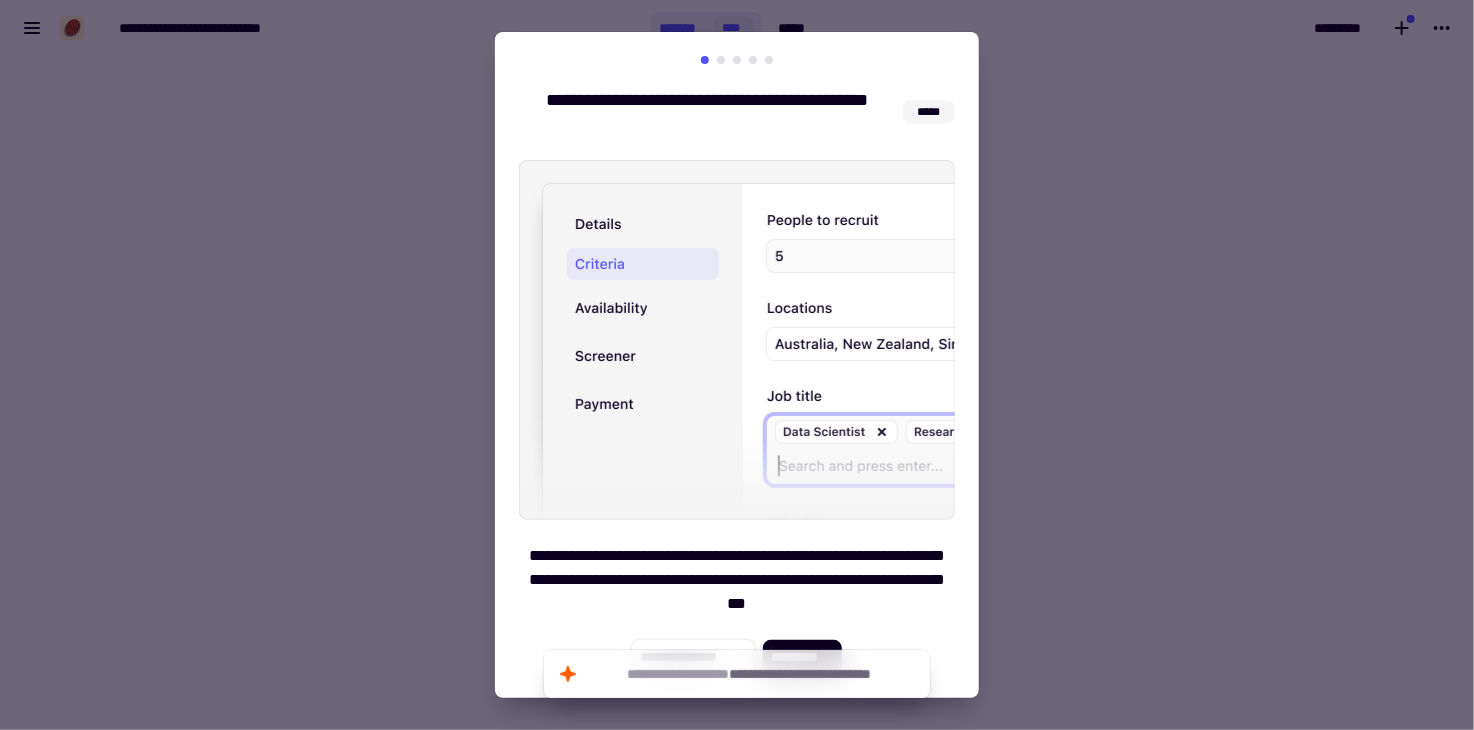 click at bounding box center (721, 60) 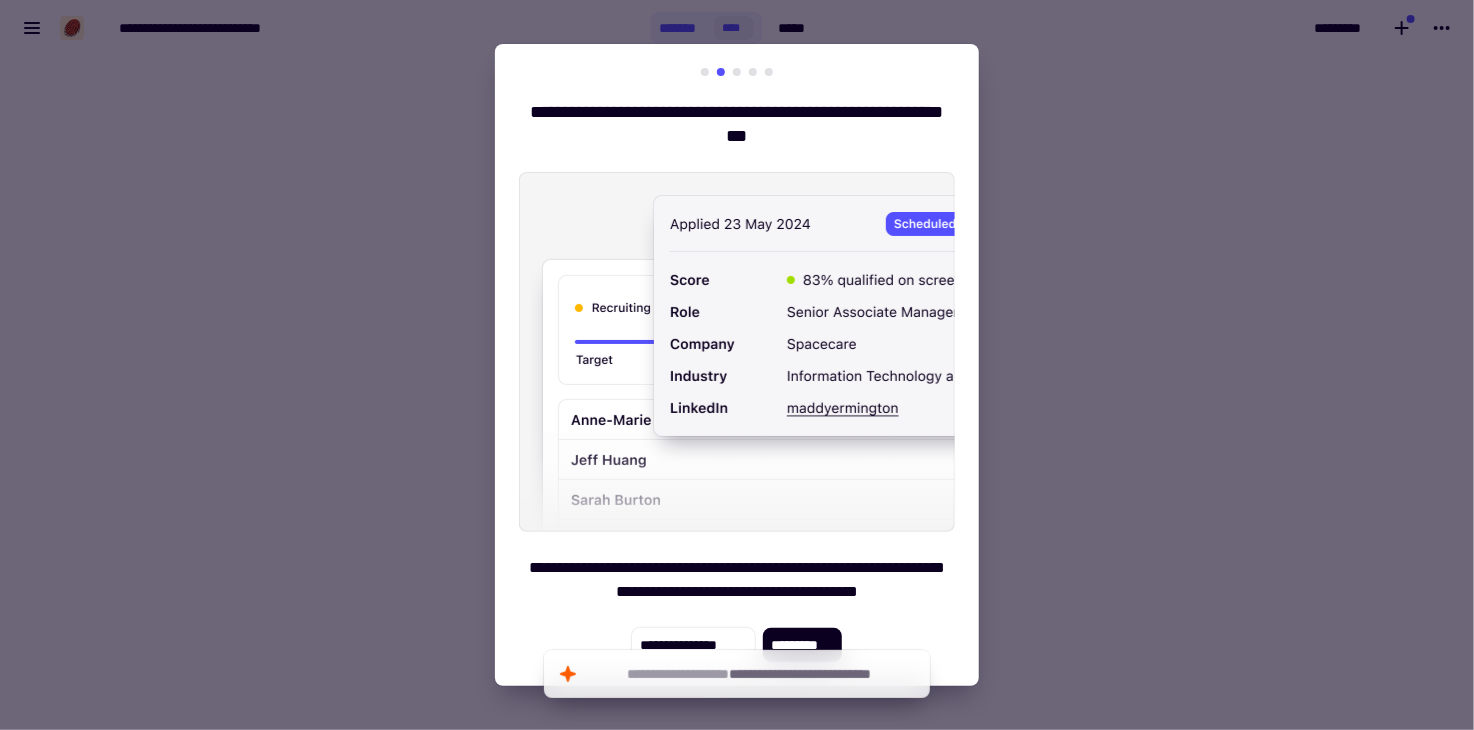 click at bounding box center (705, 72) 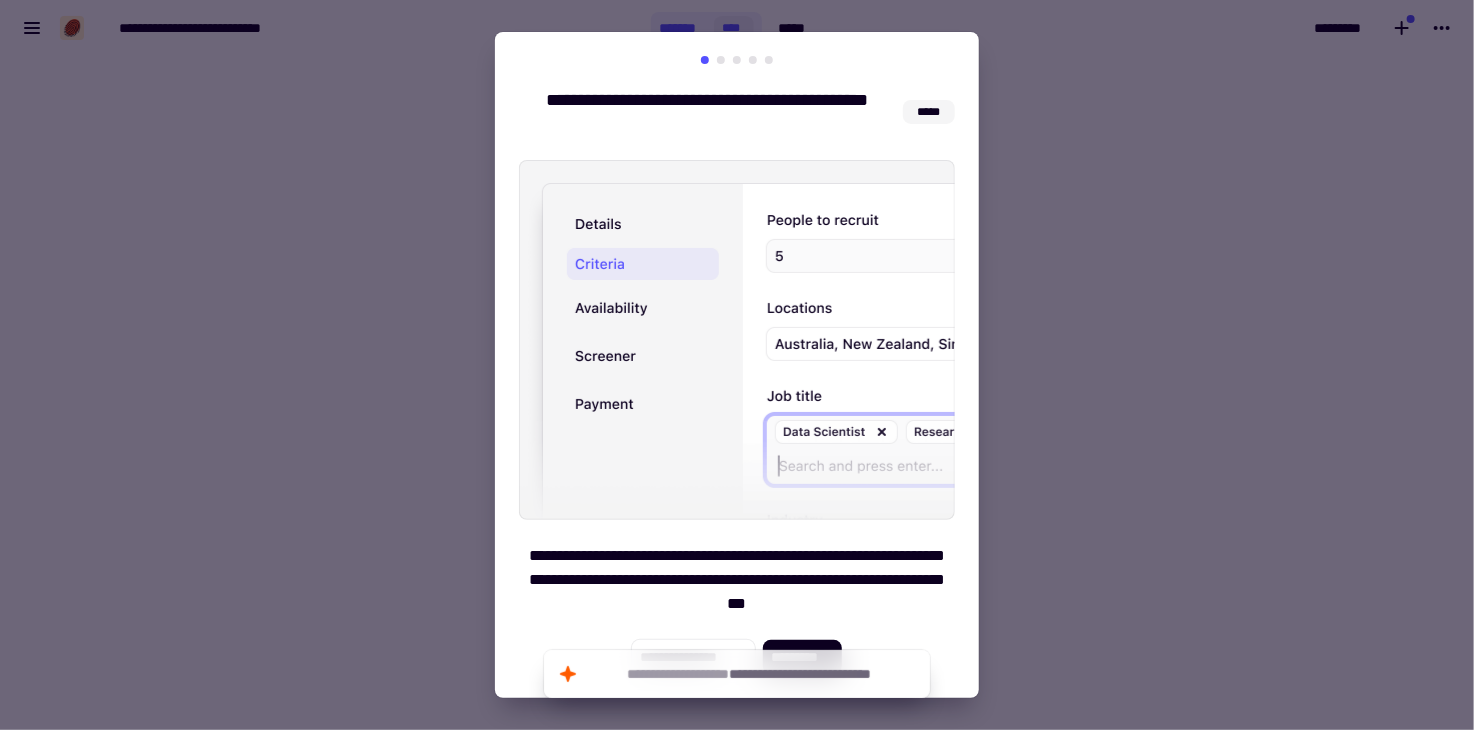 click at bounding box center [721, 60] 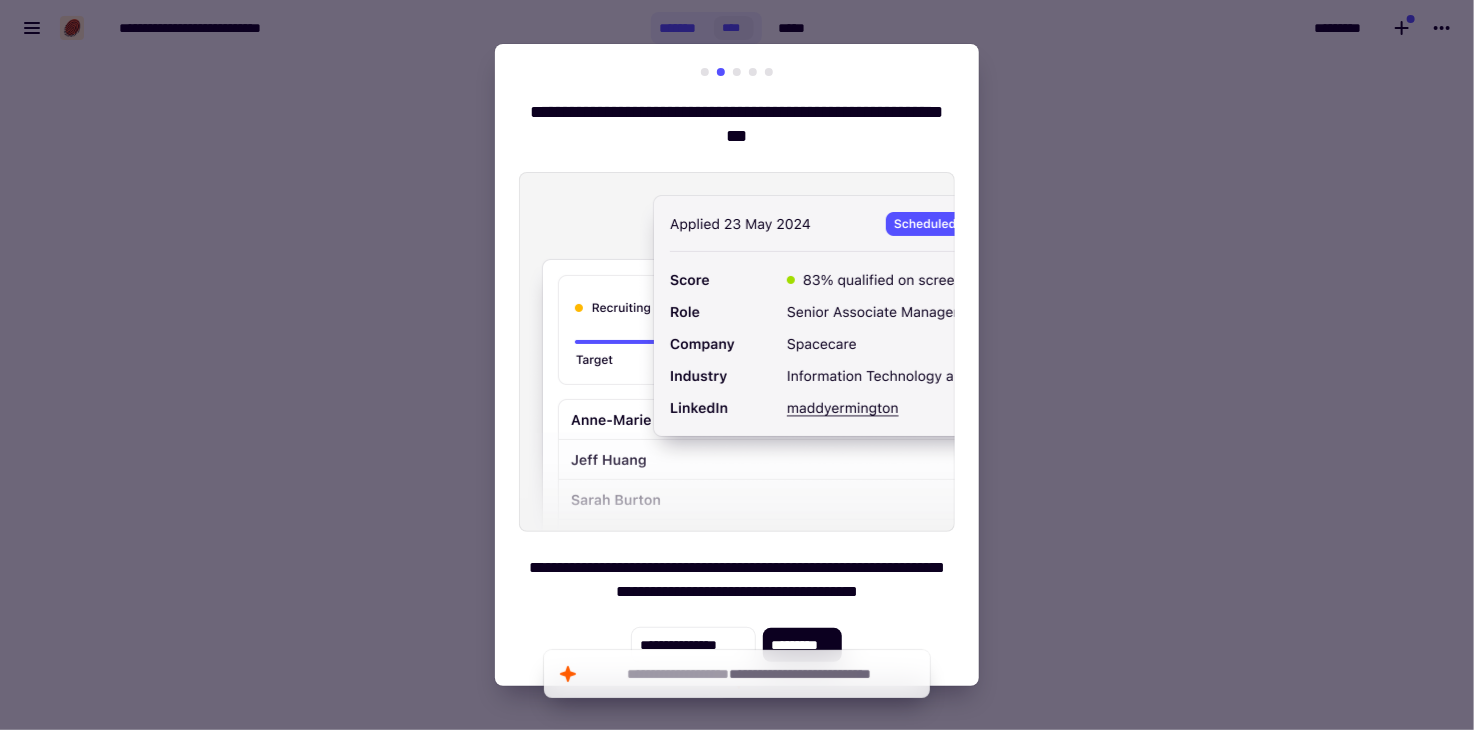 click at bounding box center (737, 72) 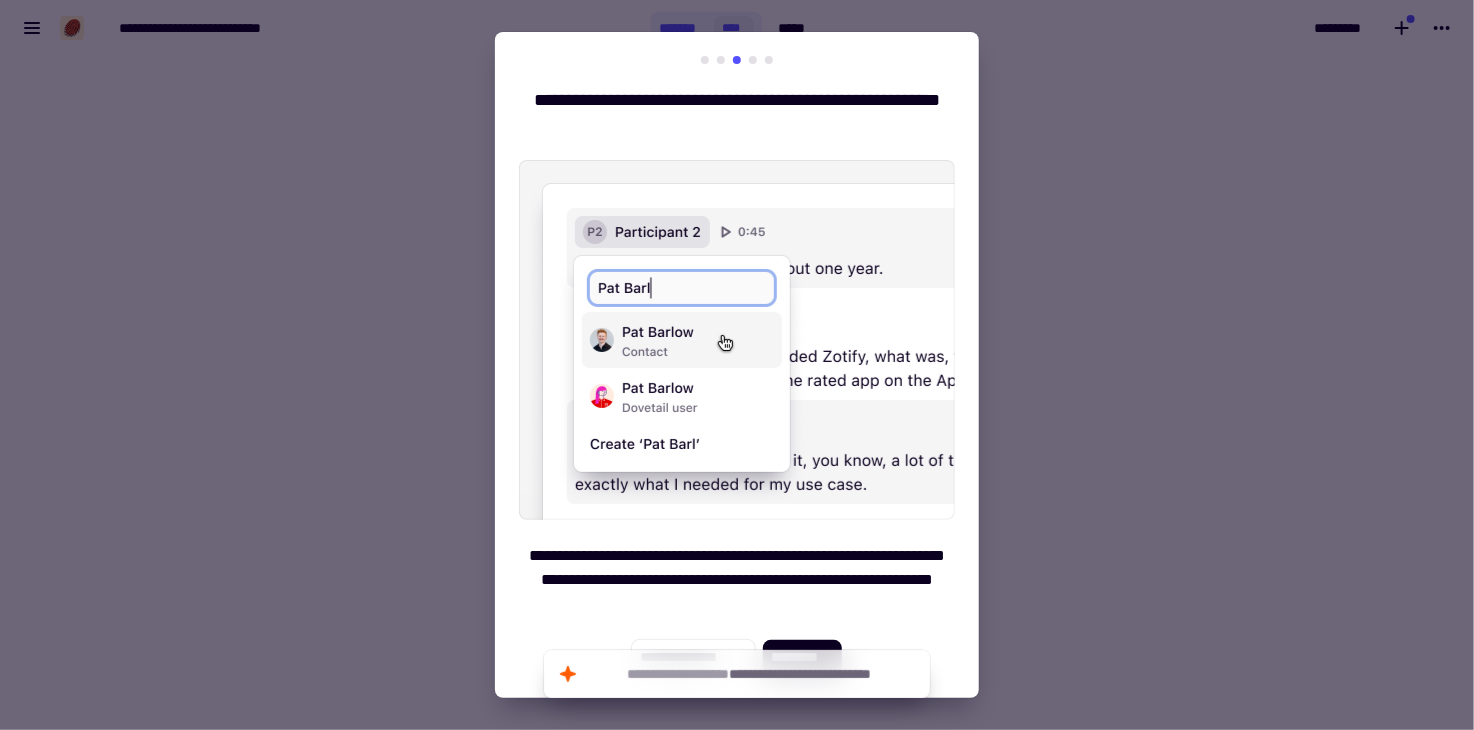 click at bounding box center (753, 60) 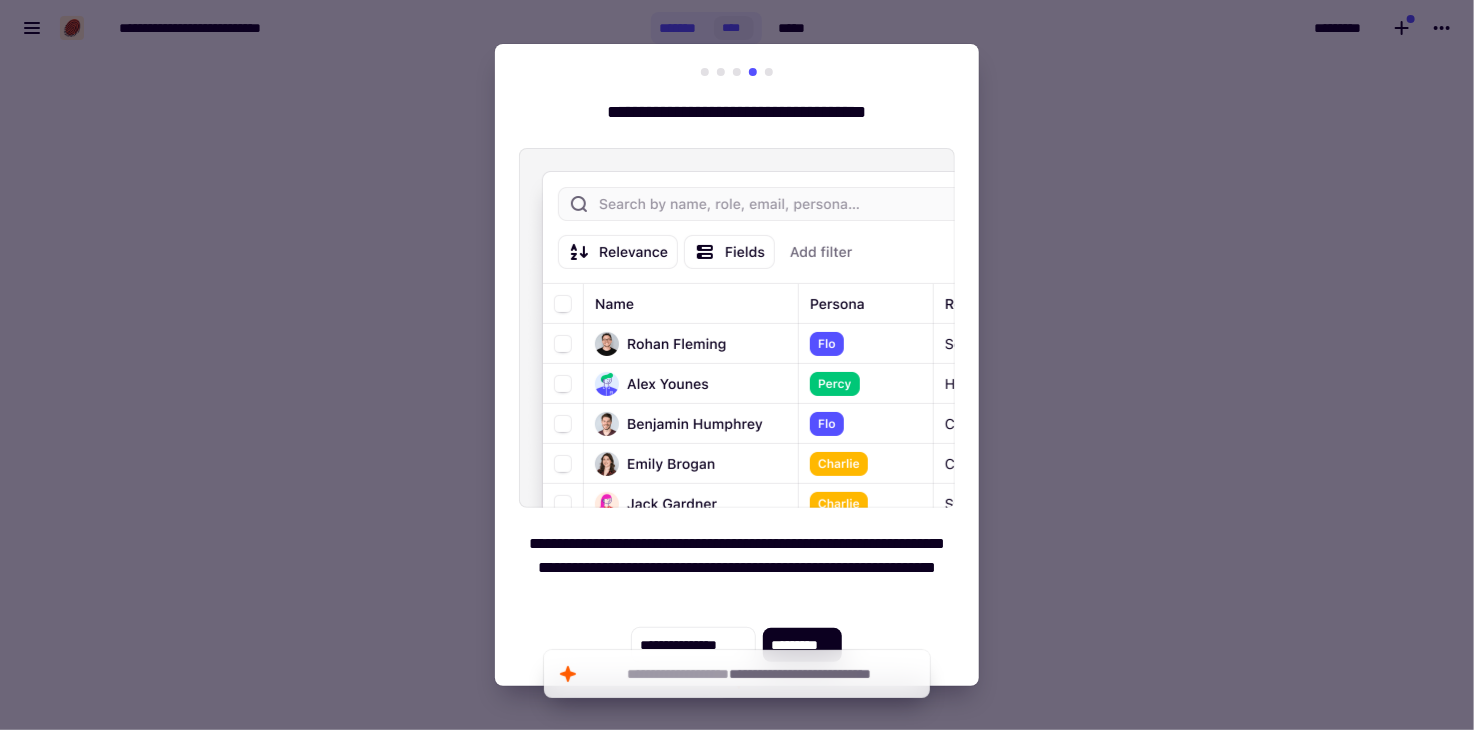 click at bounding box center [769, 72] 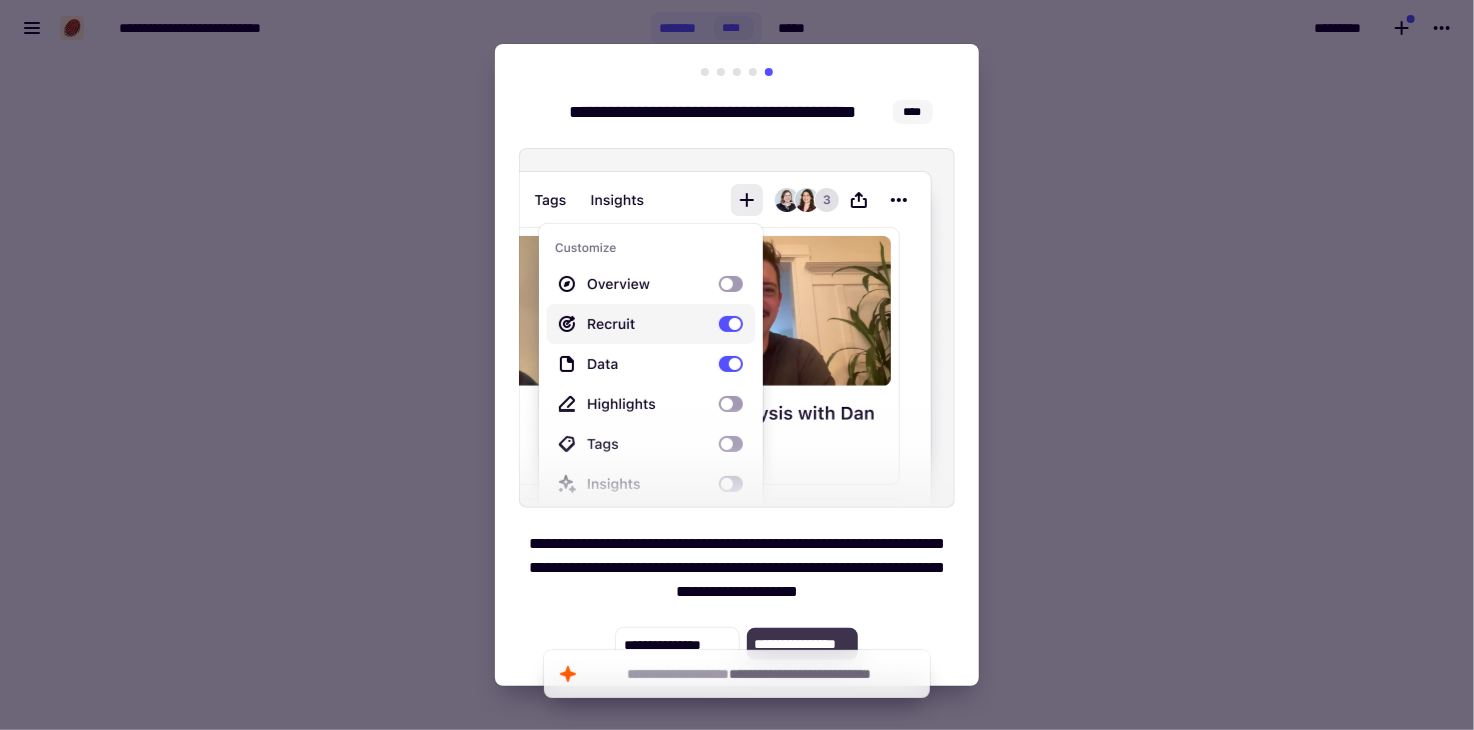 click on "**********" 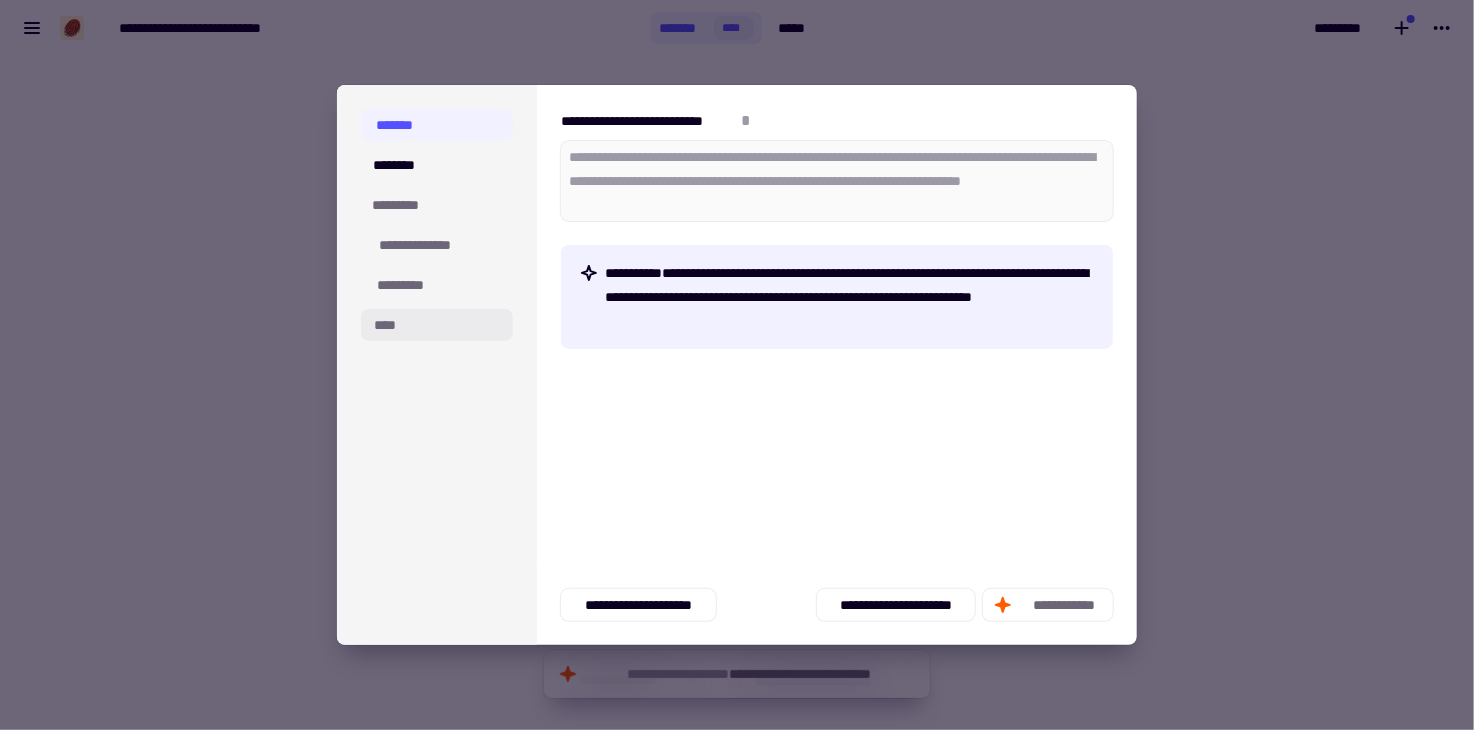 click on "****" 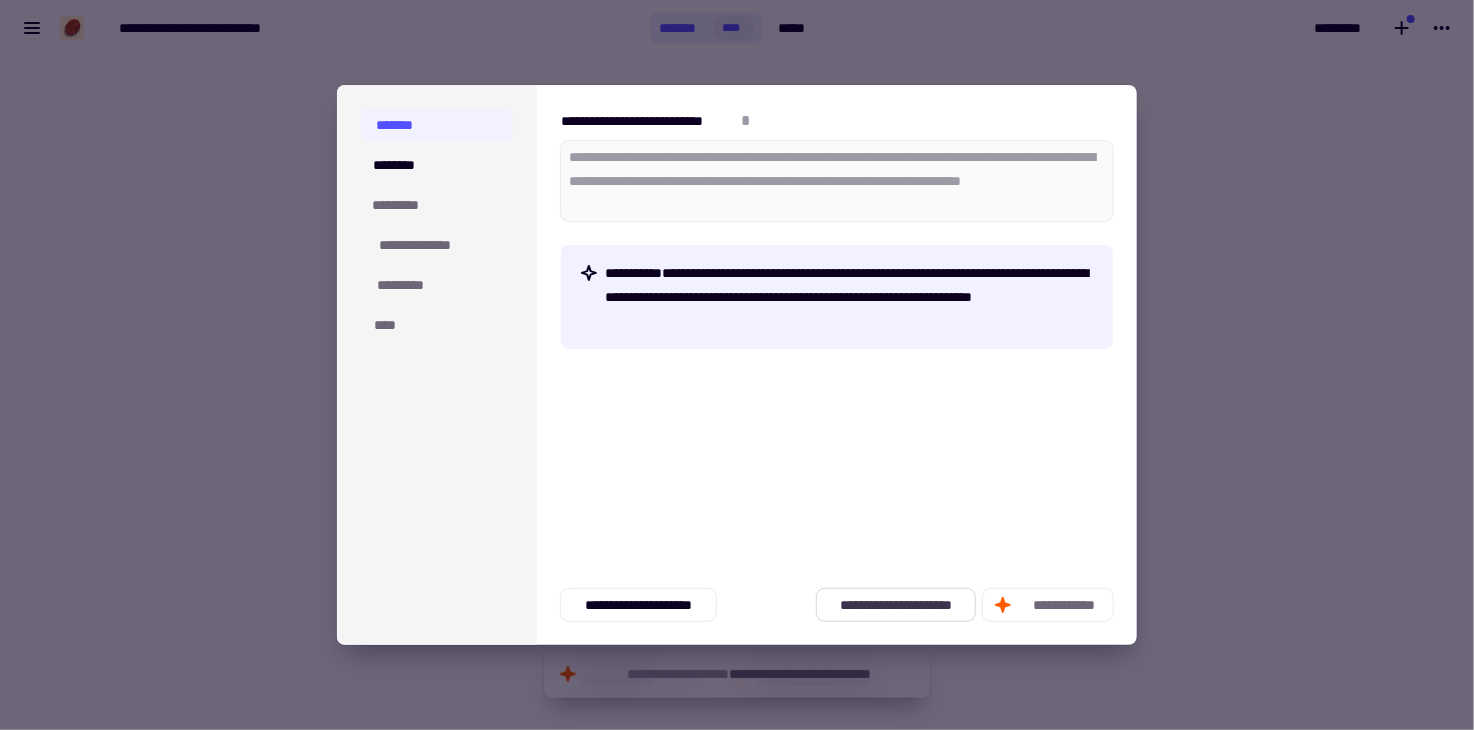 click on "**********" 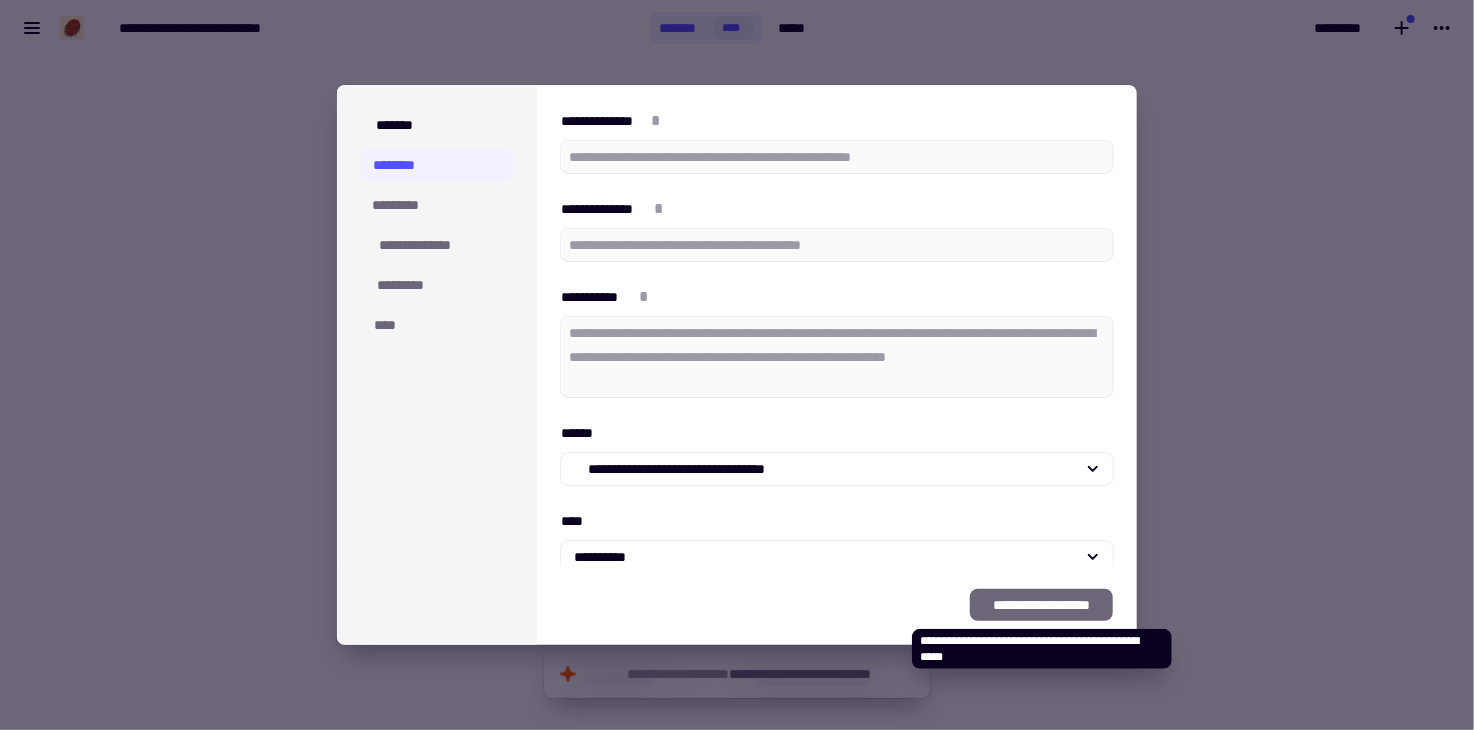 type on "*" 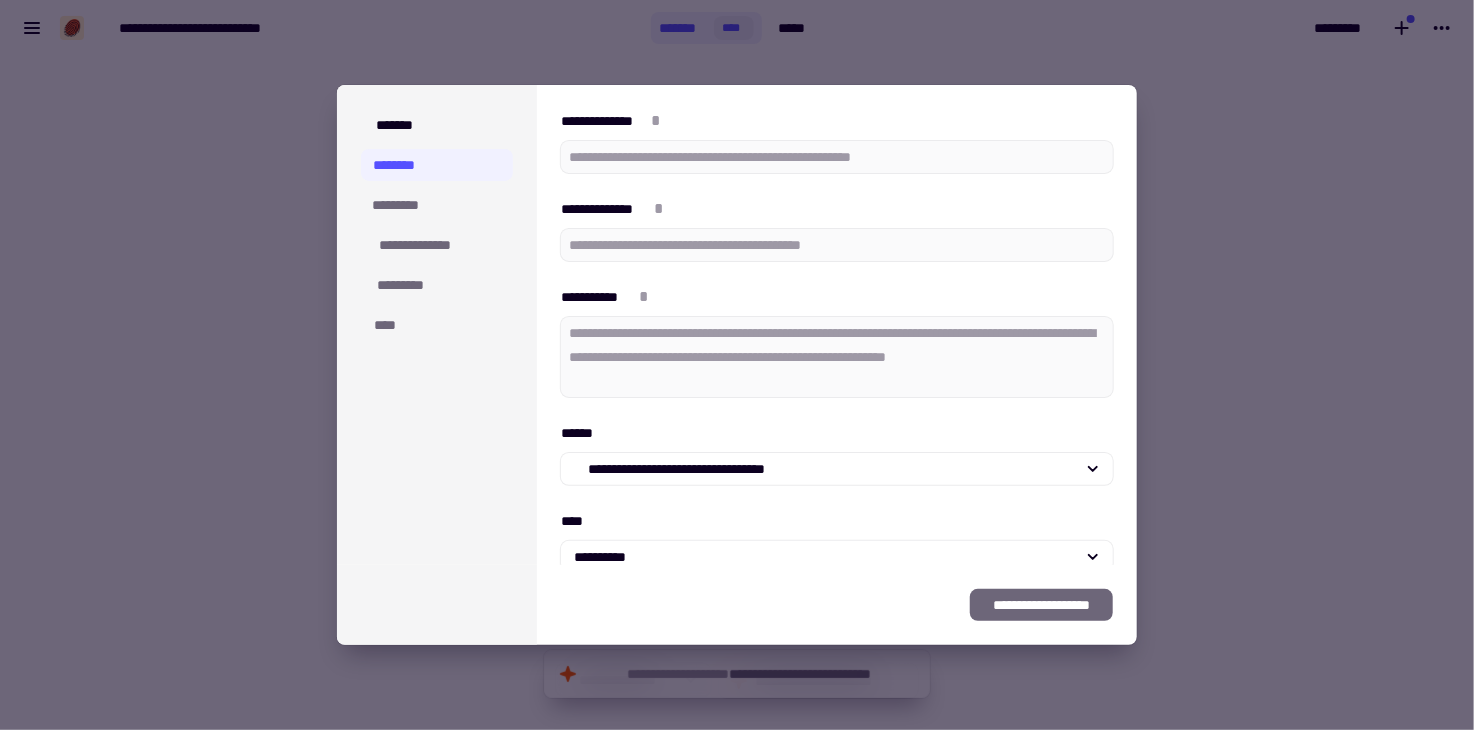 click on "**********" 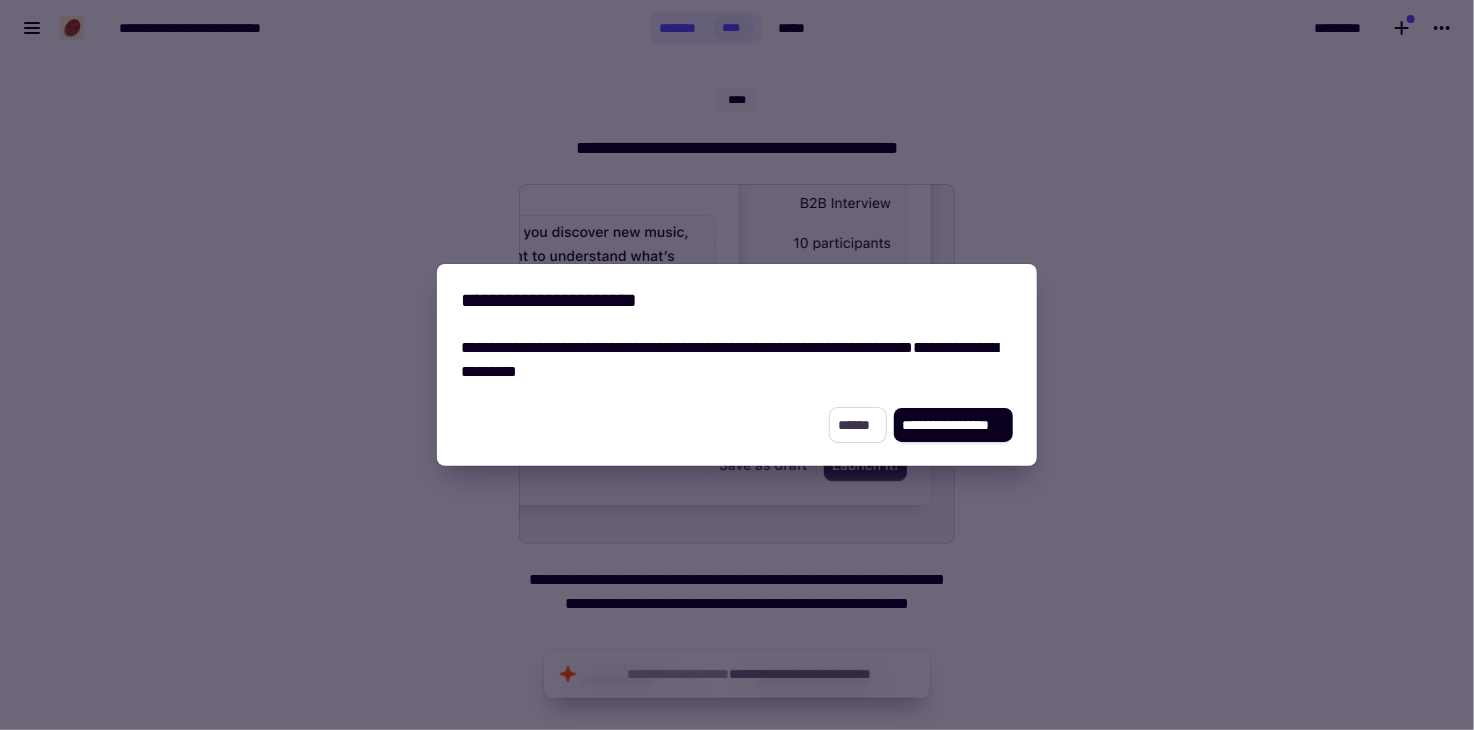 click on "******" at bounding box center (854, 425) 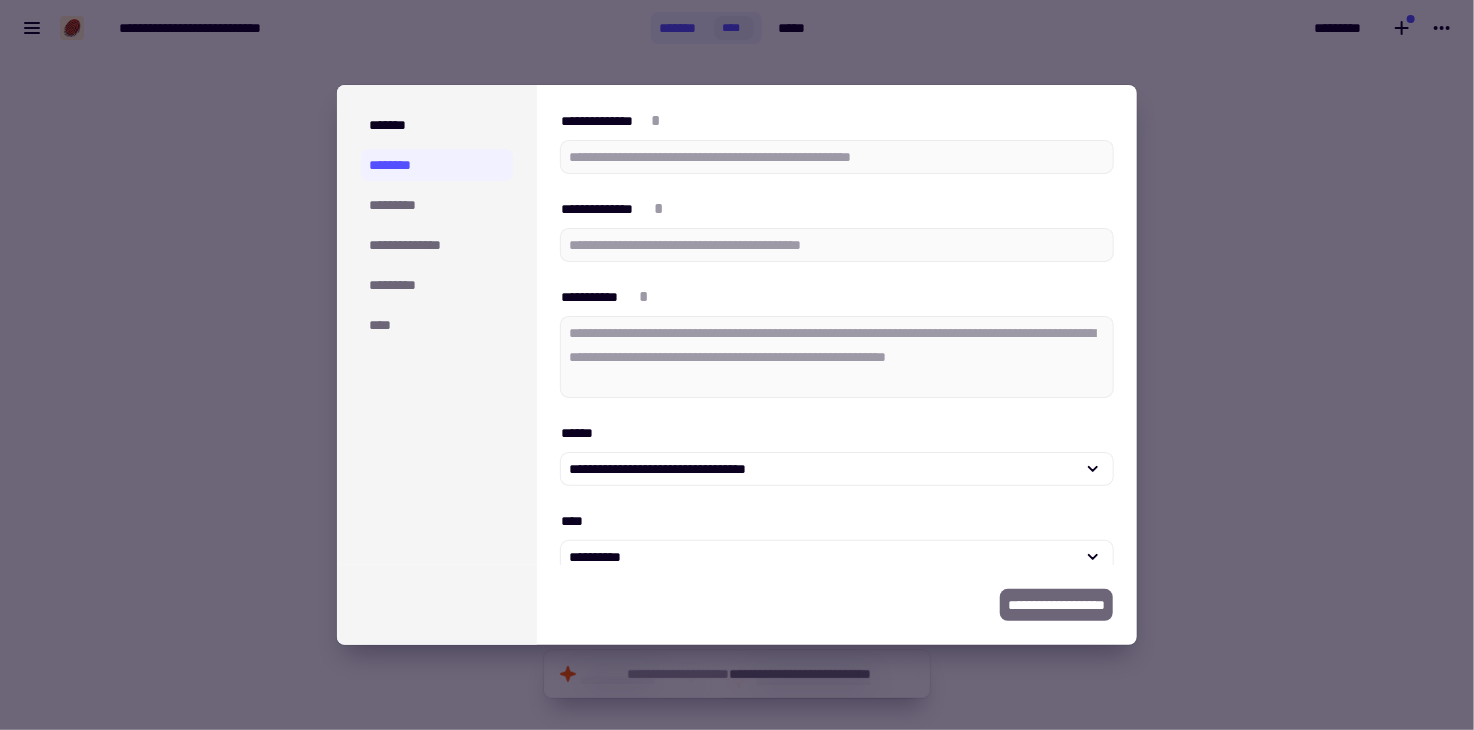 type on "*" 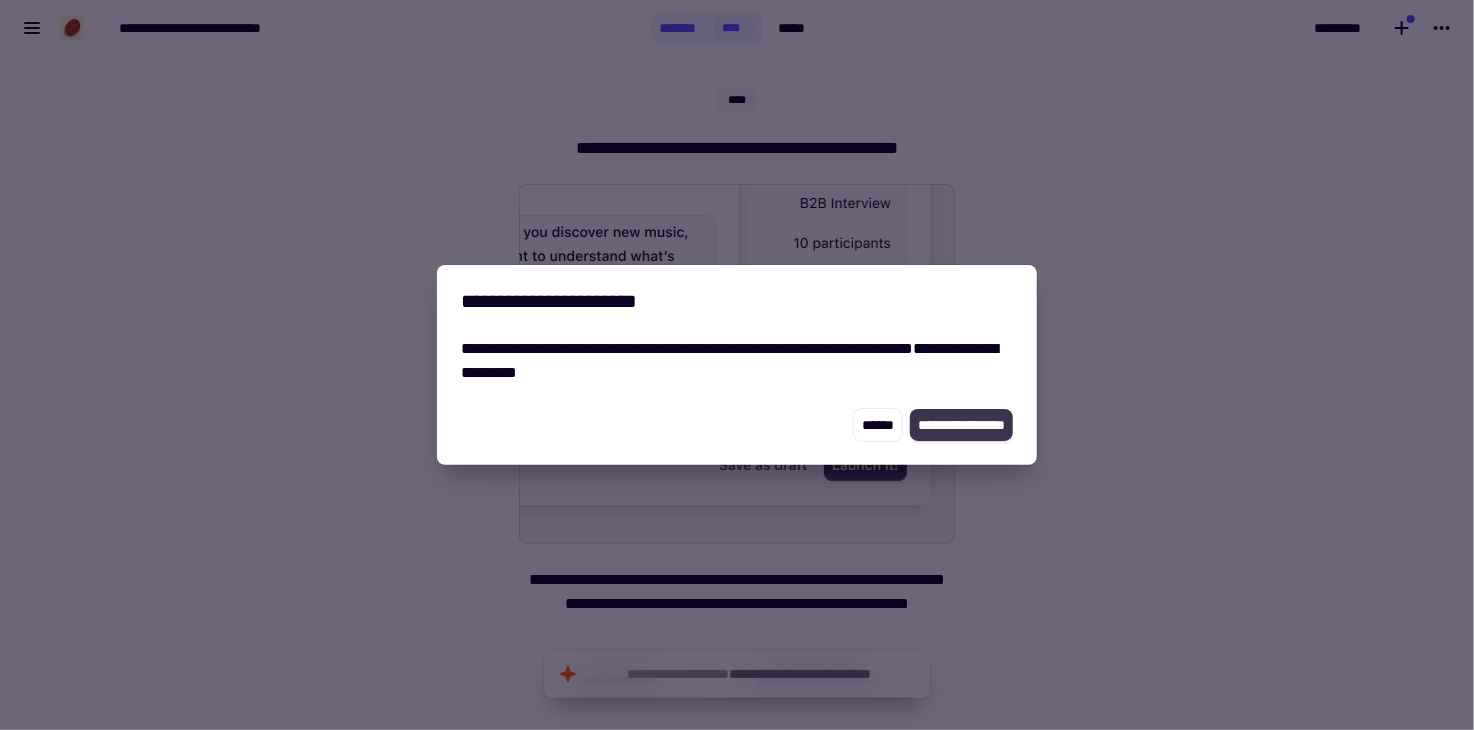 click on "**********" at bounding box center (961, 425) 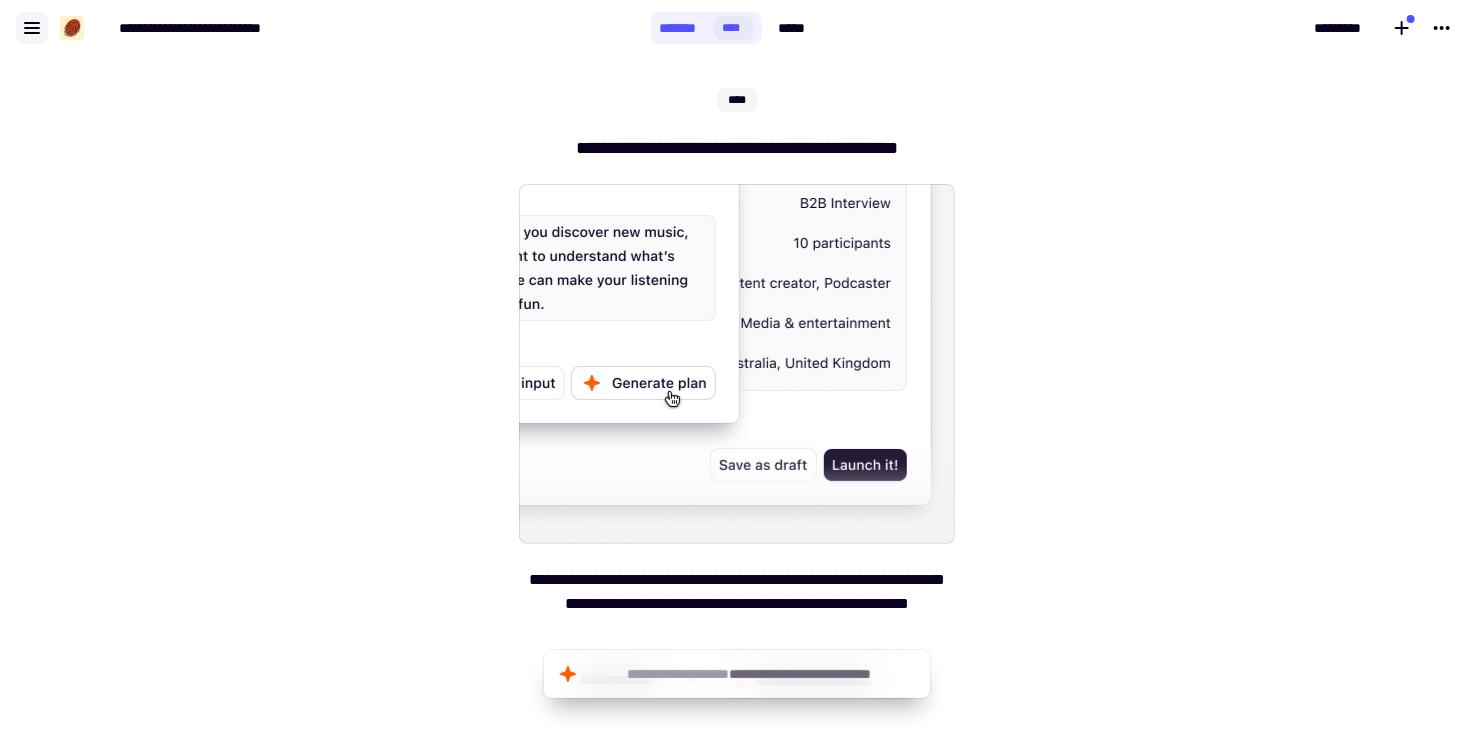 click 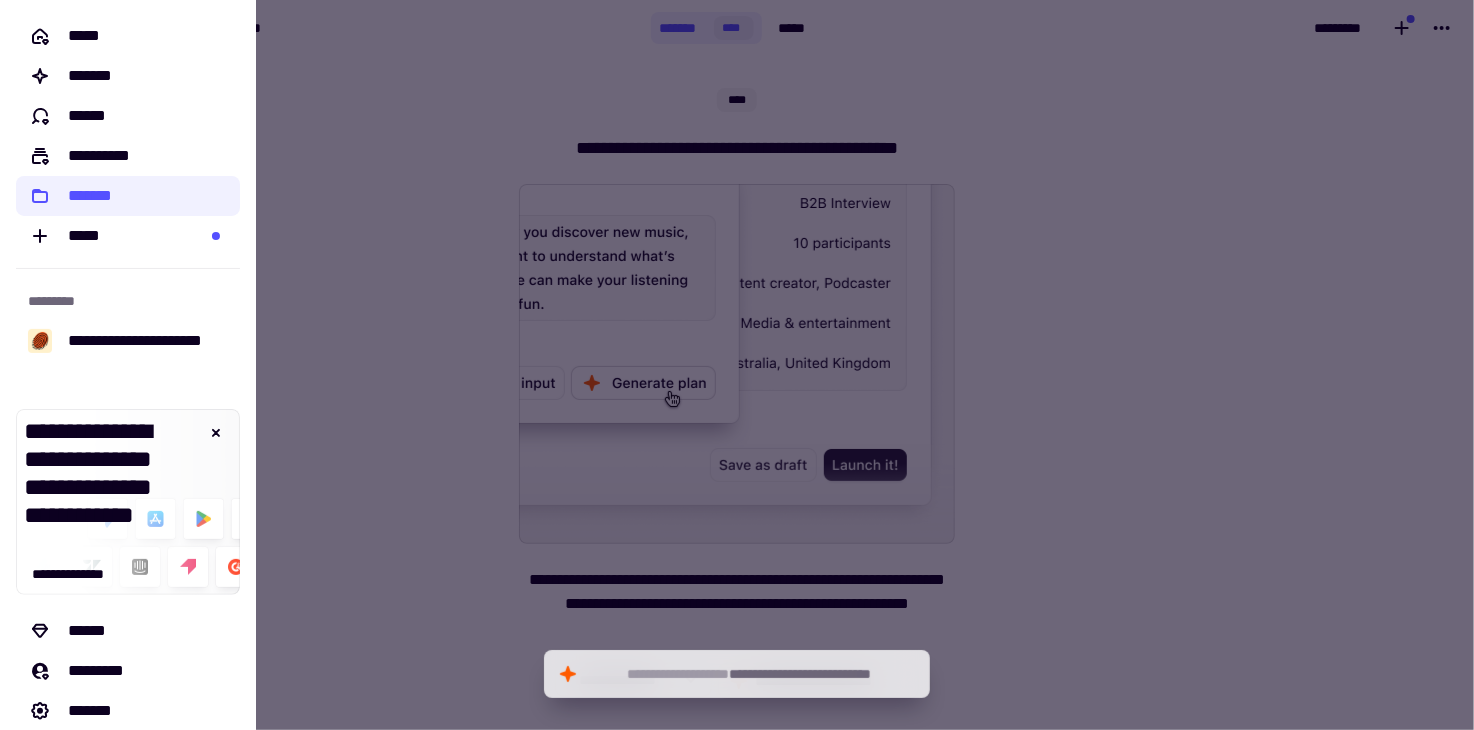 click on "**********" 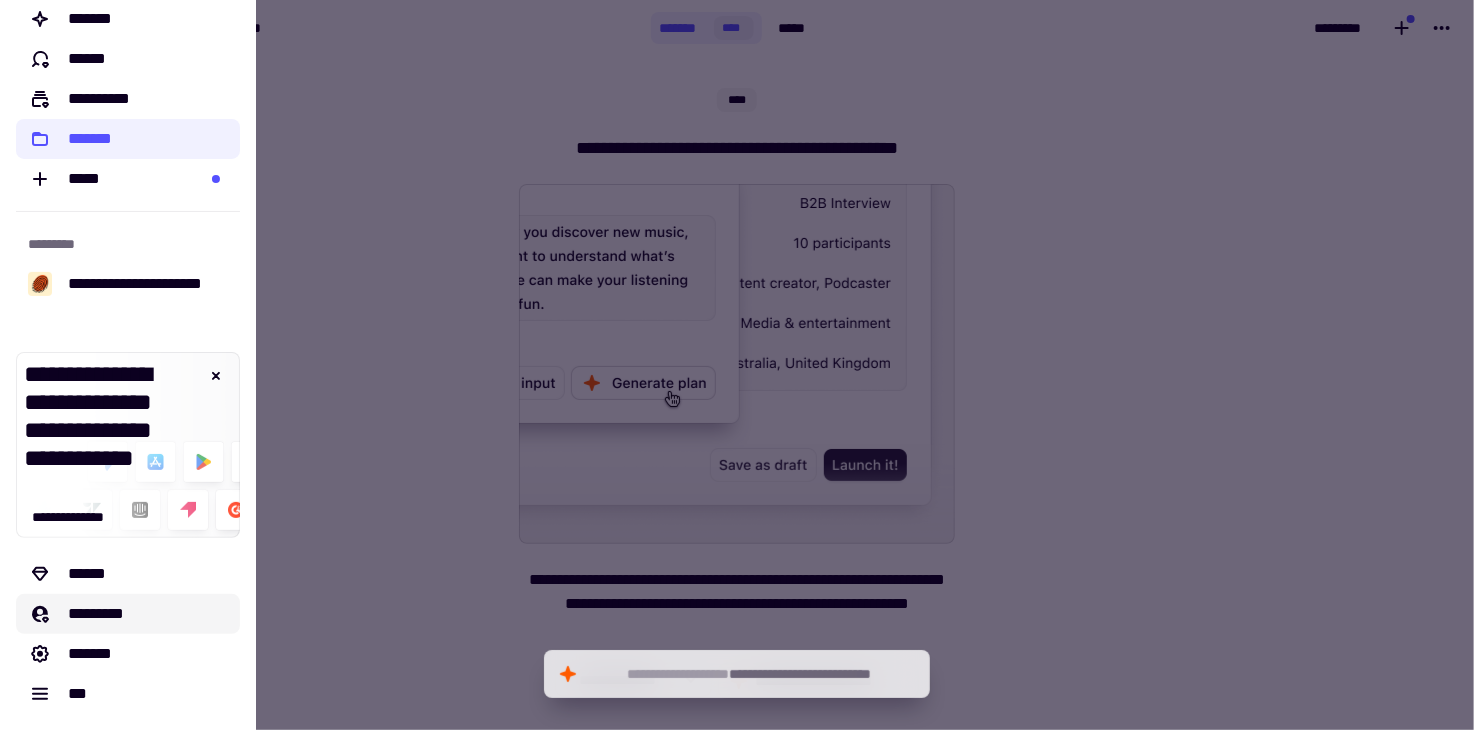 scroll, scrollTop: 0, scrollLeft: 0, axis: both 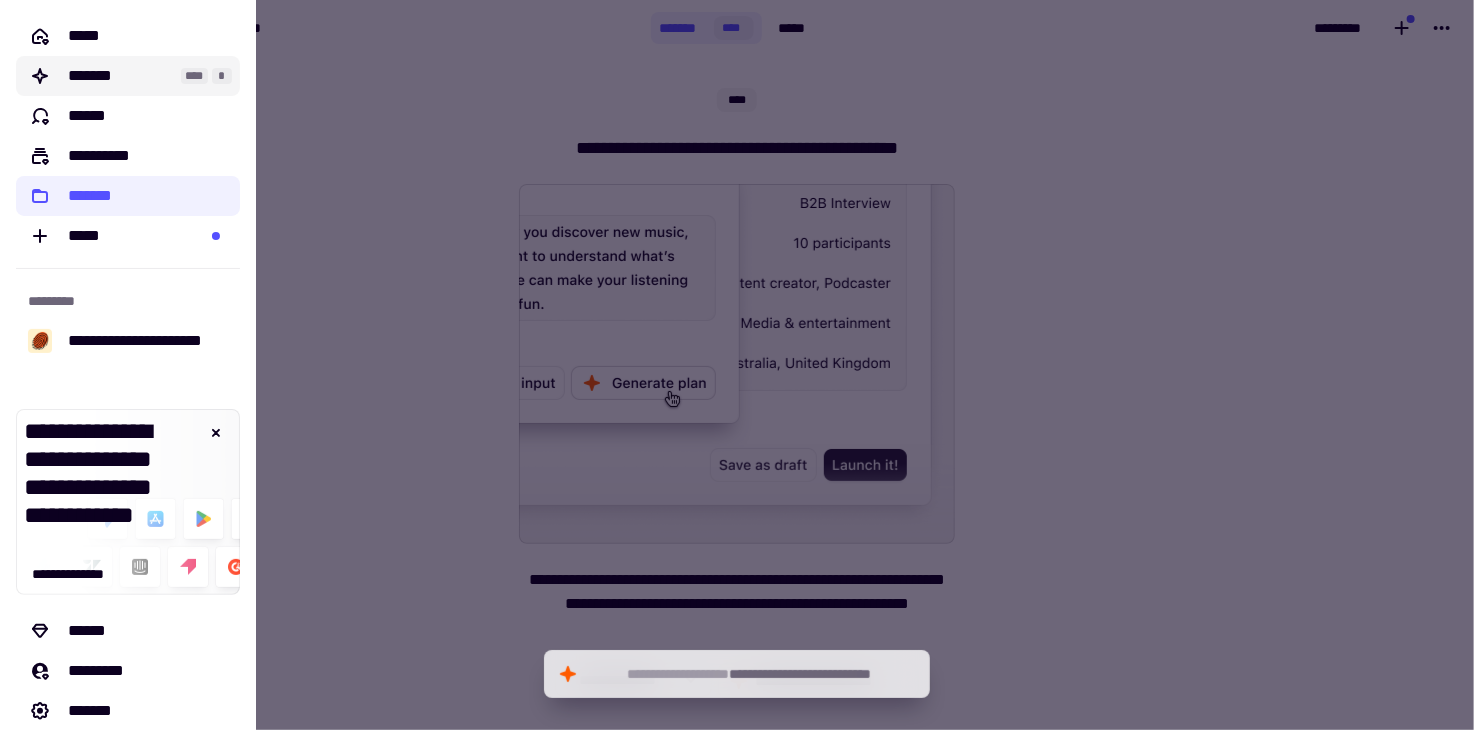 click on "*******" 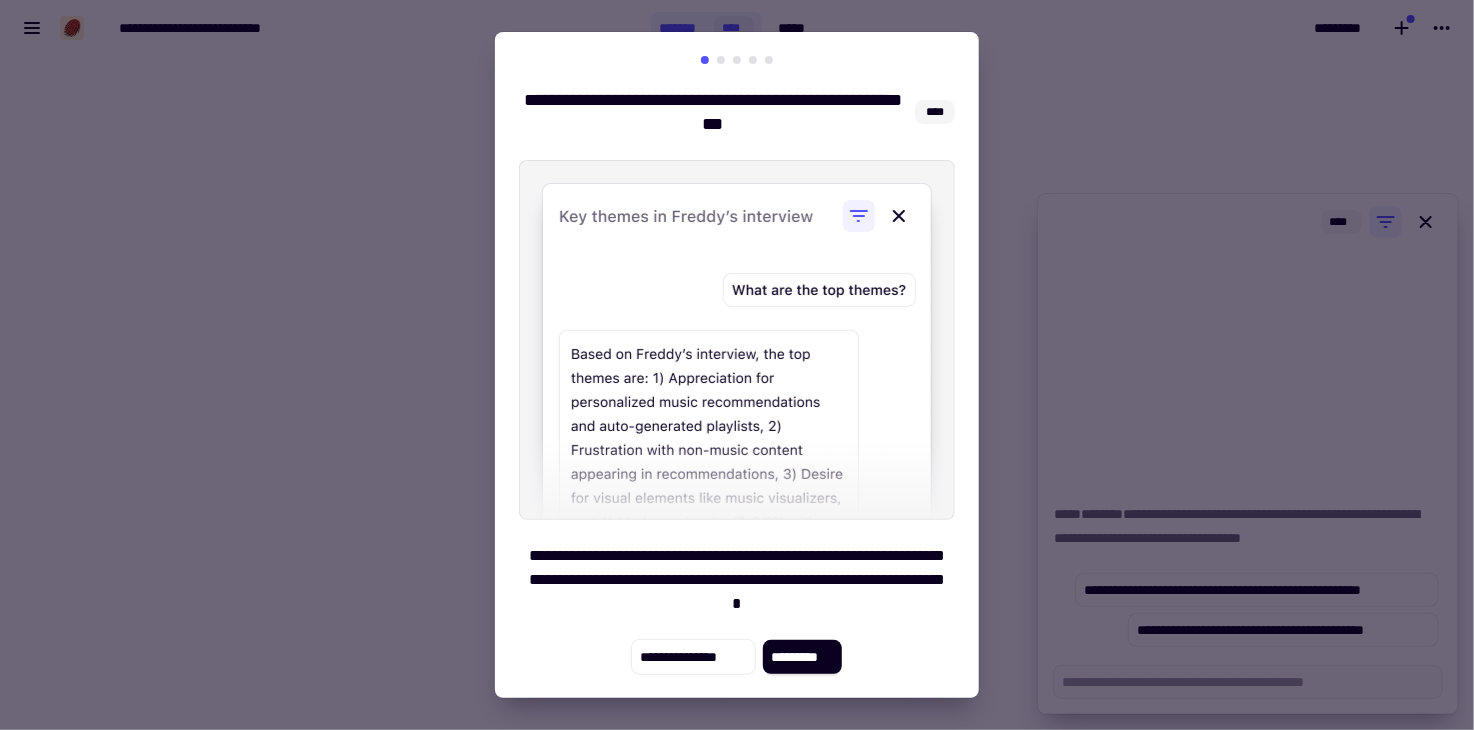 click at bounding box center [737, 365] 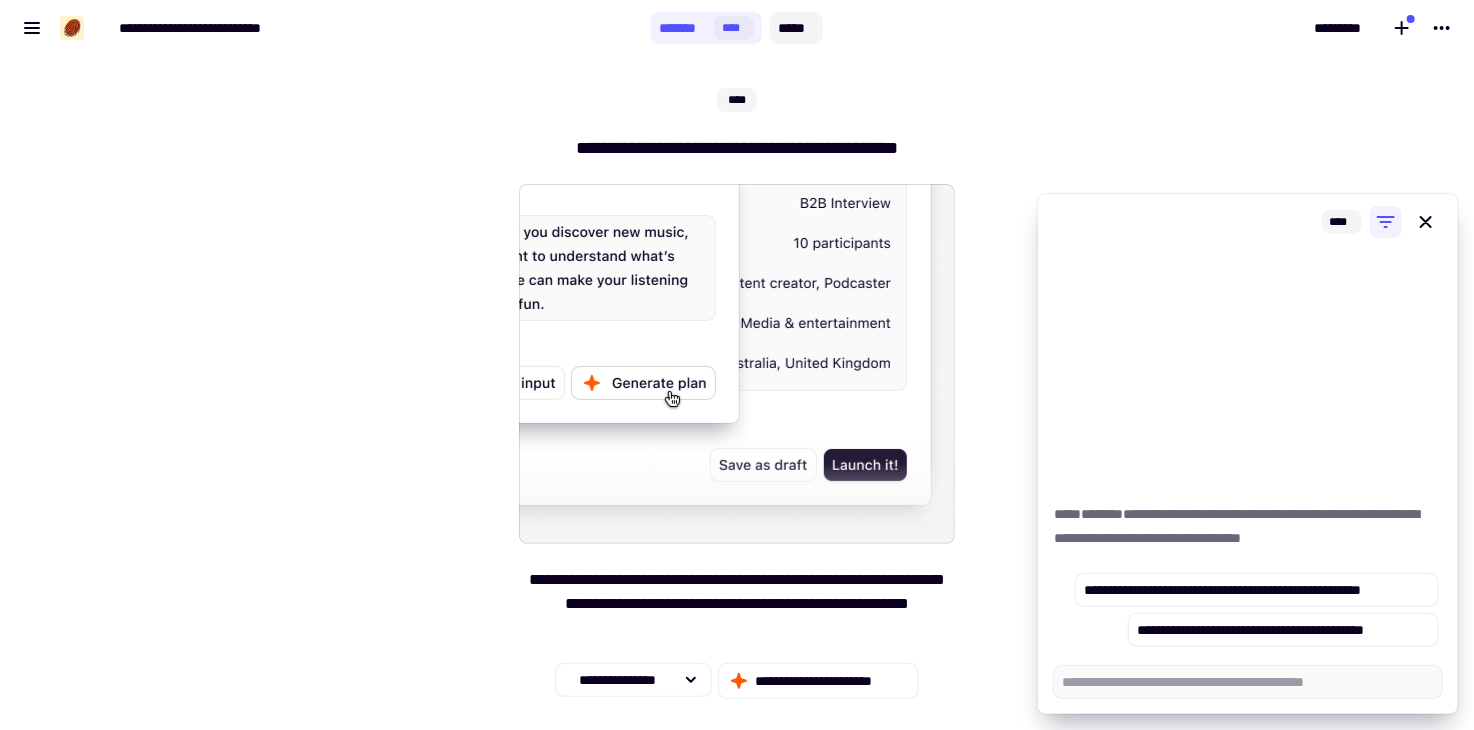 click on "*****" 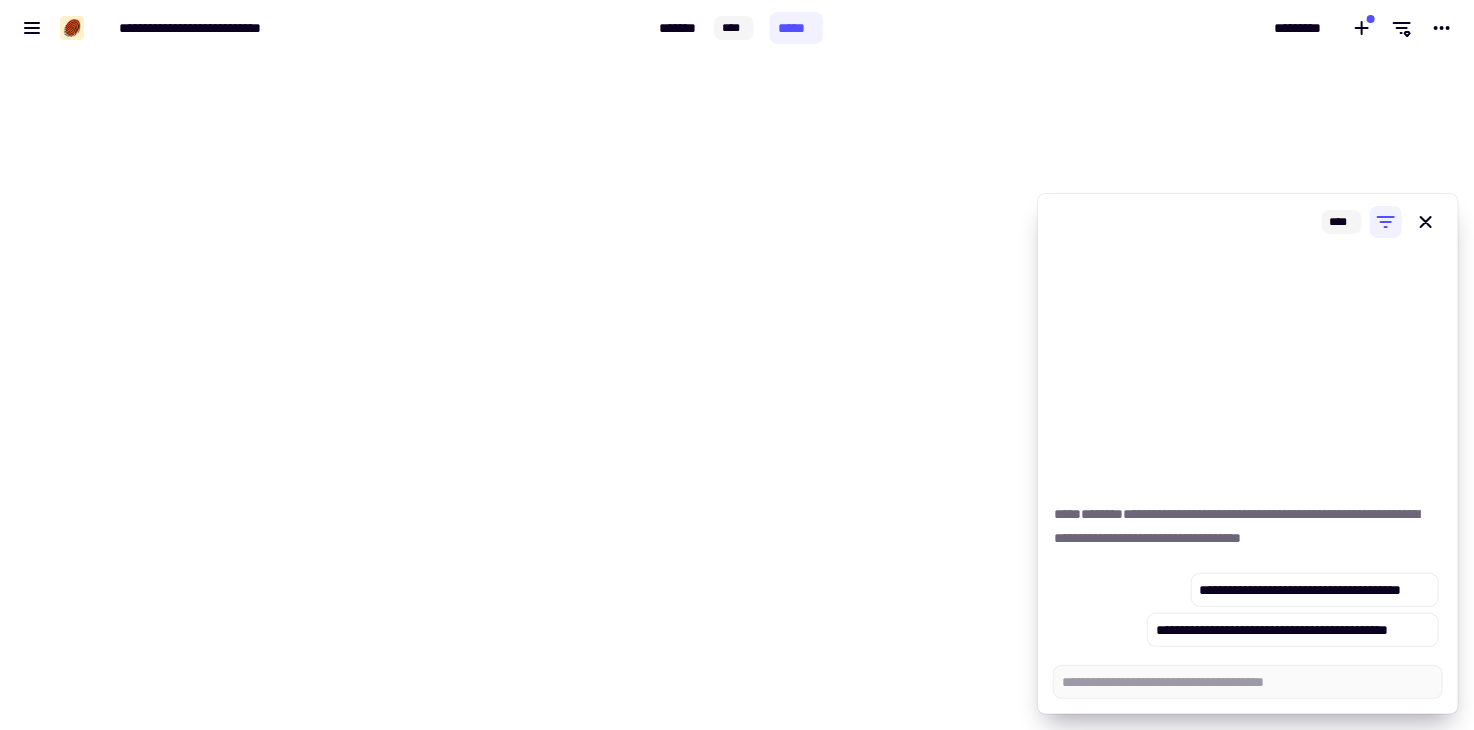 type on "*" 